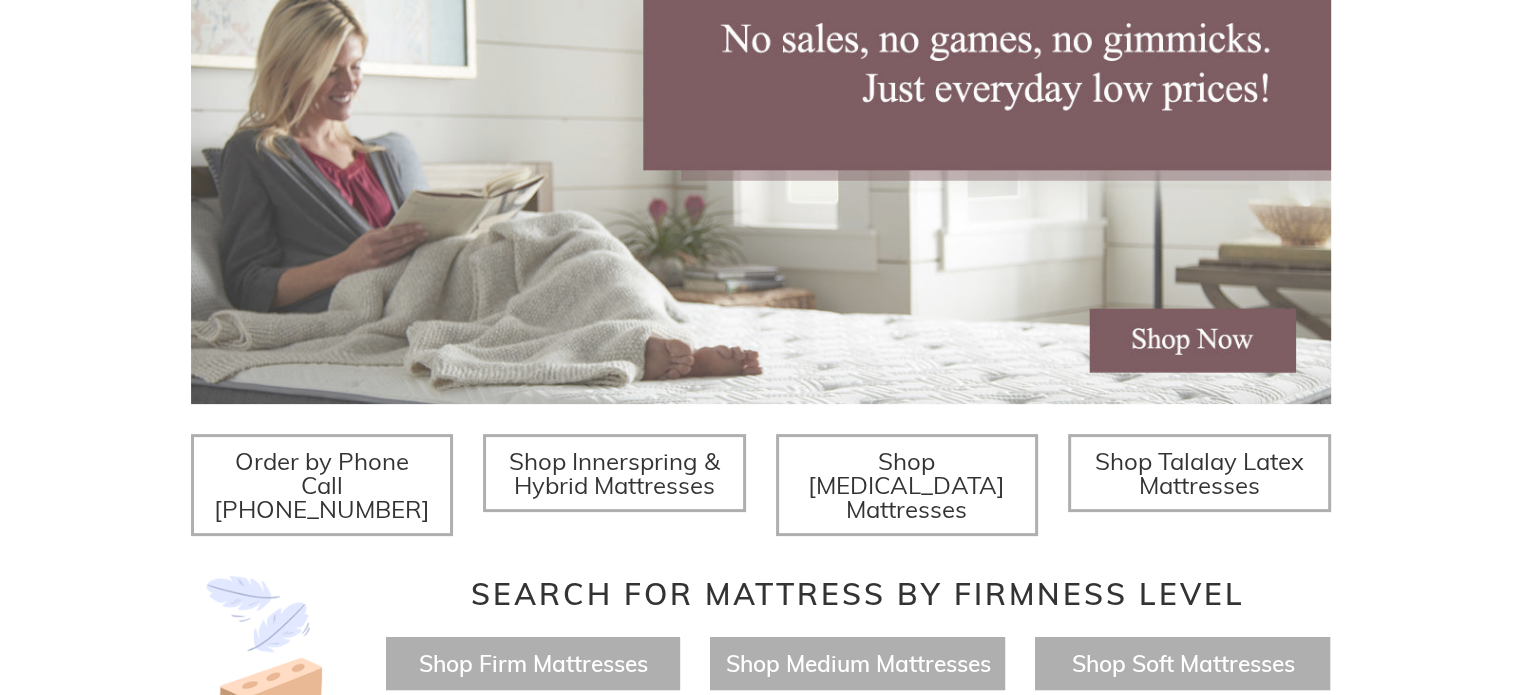 scroll, scrollTop: 666, scrollLeft: 0, axis: vertical 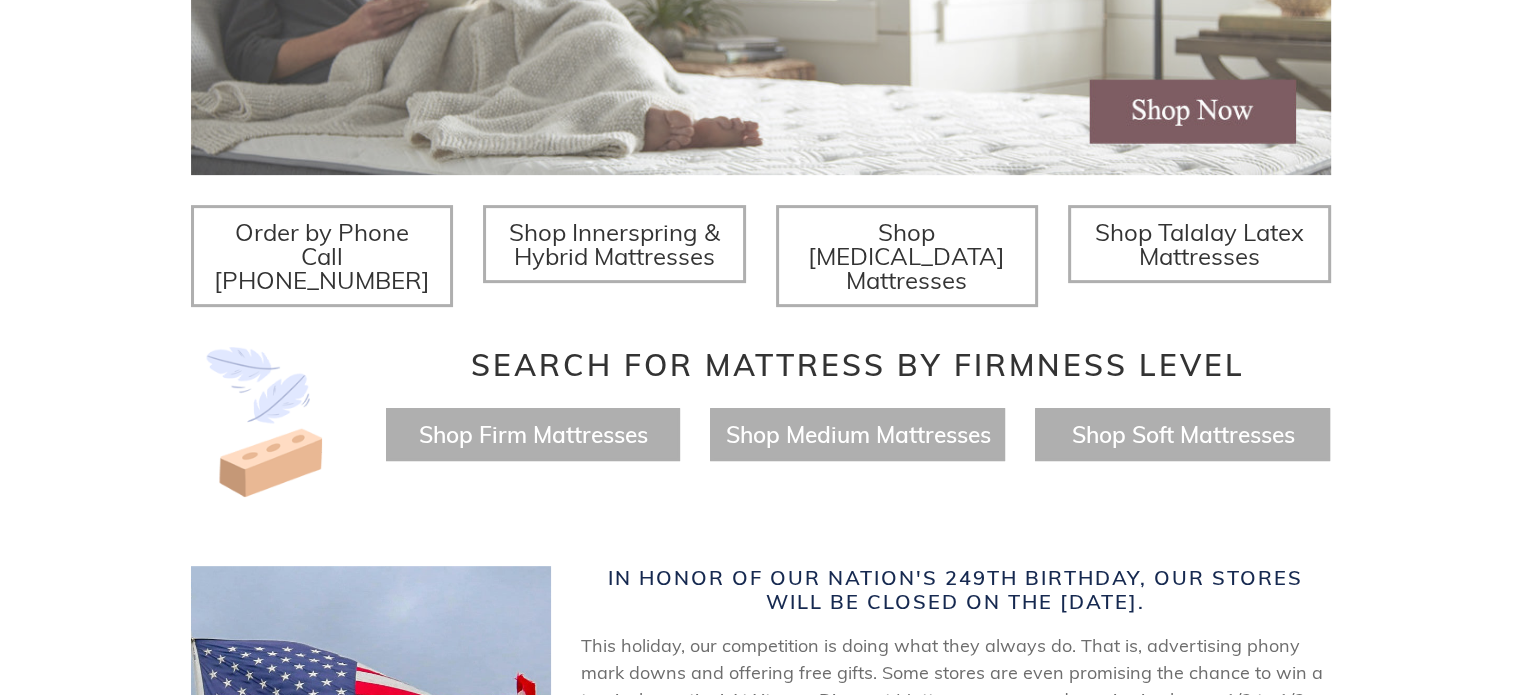 click on "Shop Innerspring & Hybrid Mattresses" at bounding box center [614, 244] 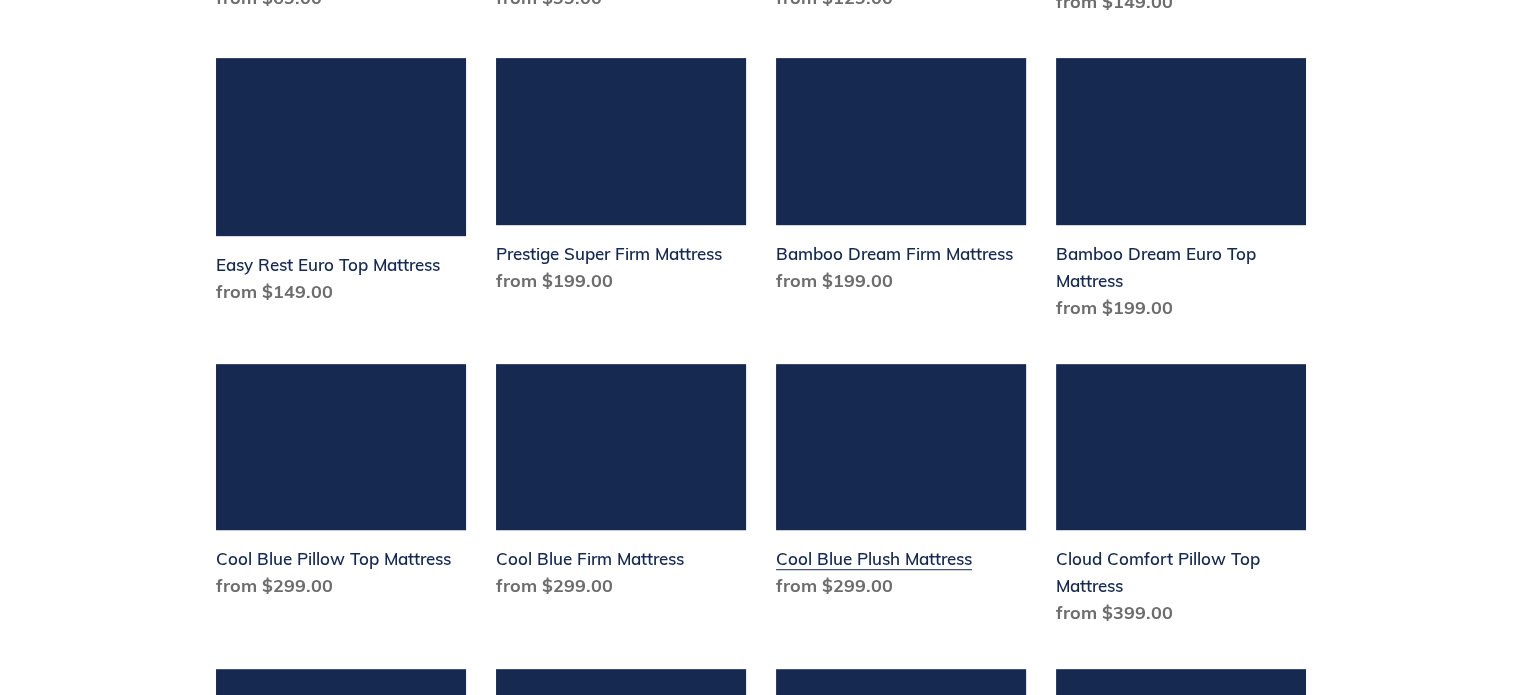 scroll, scrollTop: 1000, scrollLeft: 0, axis: vertical 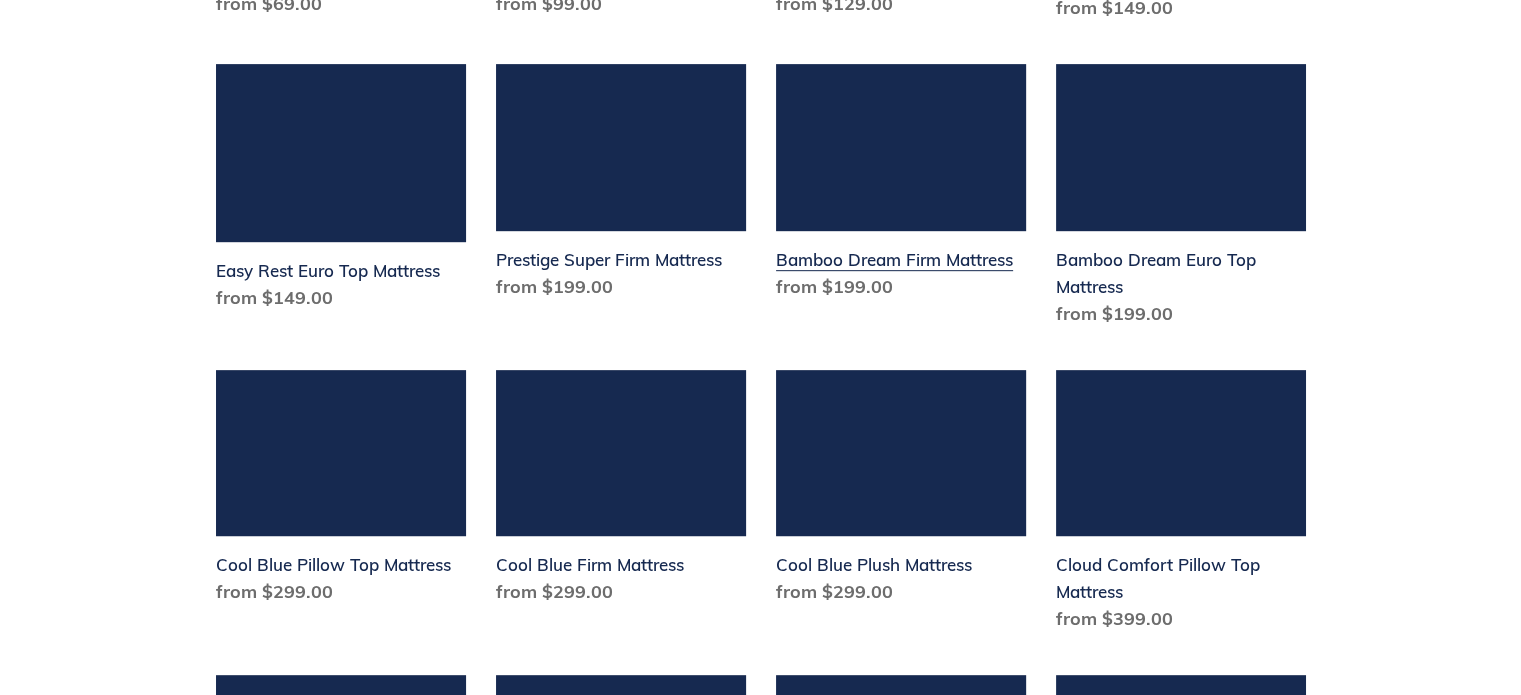 click on "Bamboo Dream Firm Mattress" at bounding box center (901, 186) 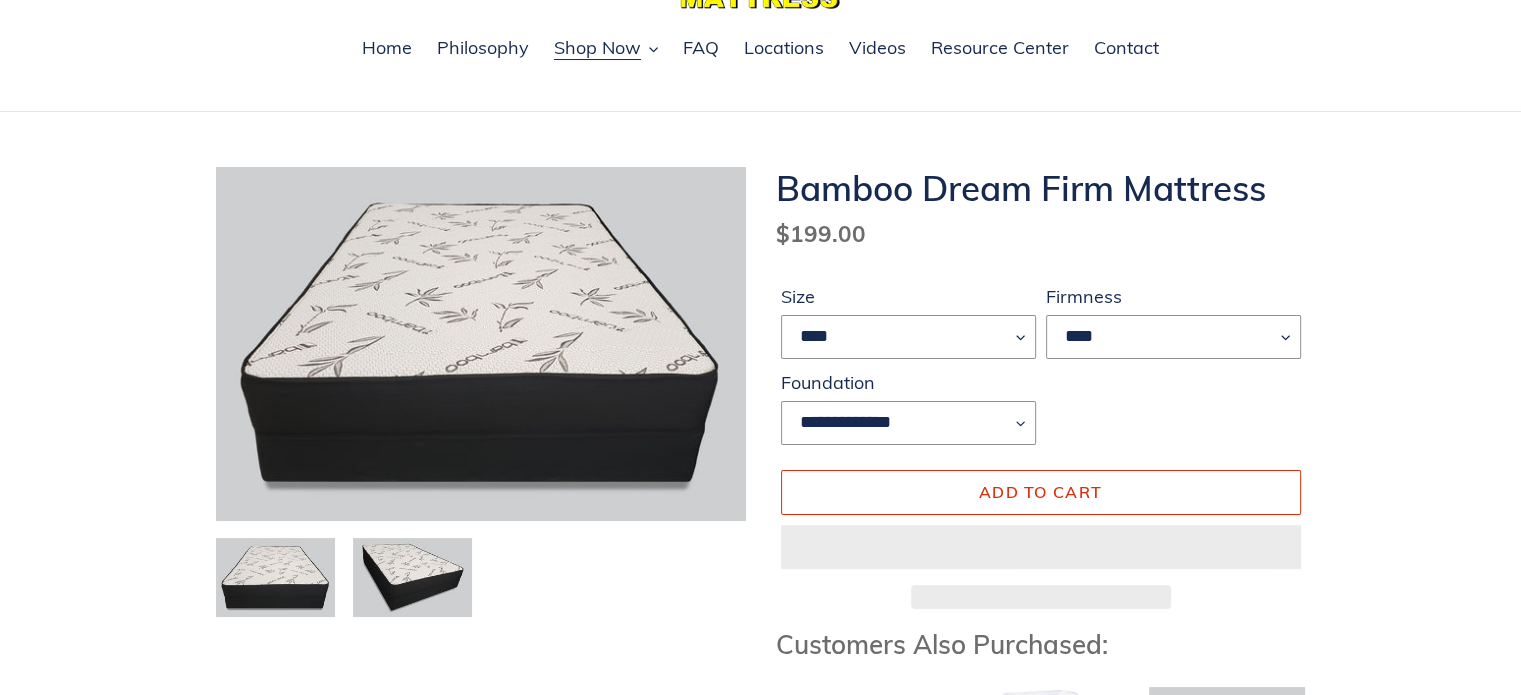 scroll, scrollTop: 133, scrollLeft: 0, axis: vertical 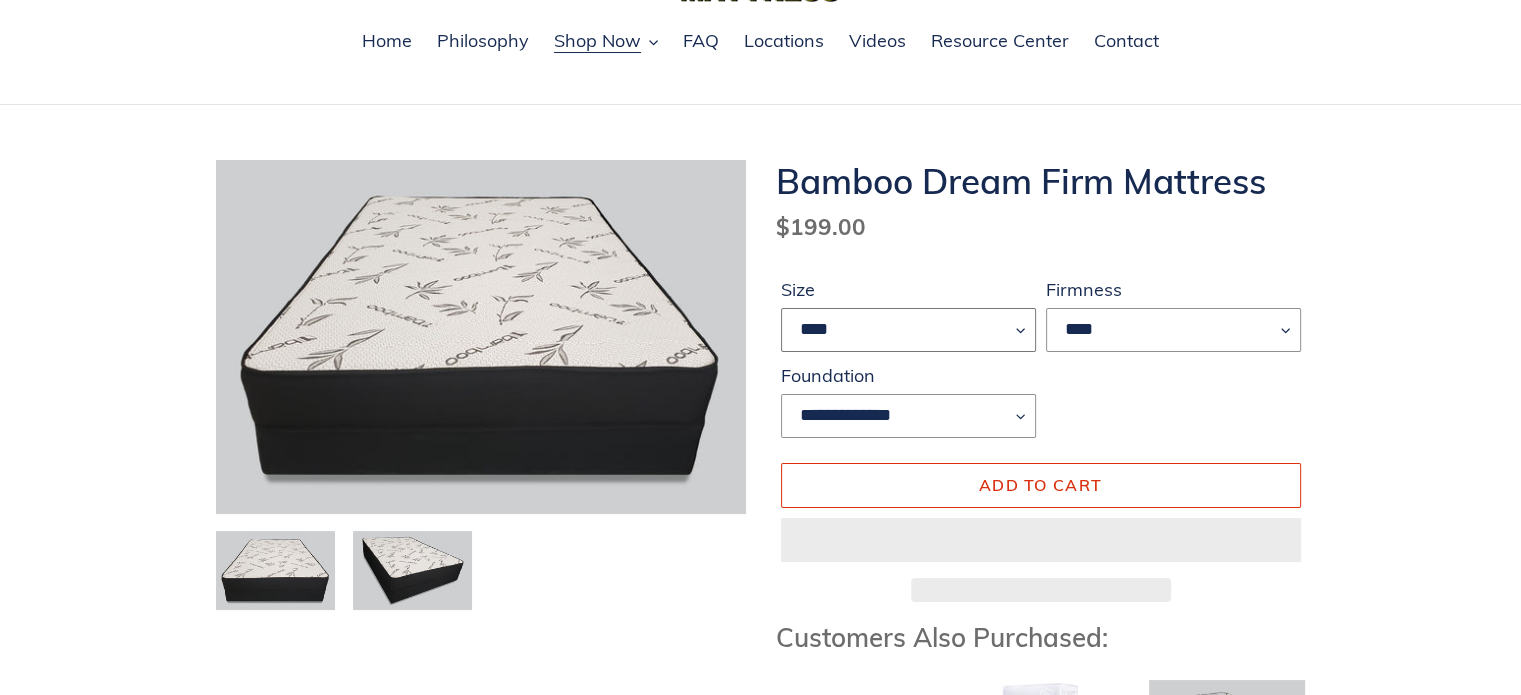 click on "****
*******
****
*****
****" at bounding box center [908, 330] 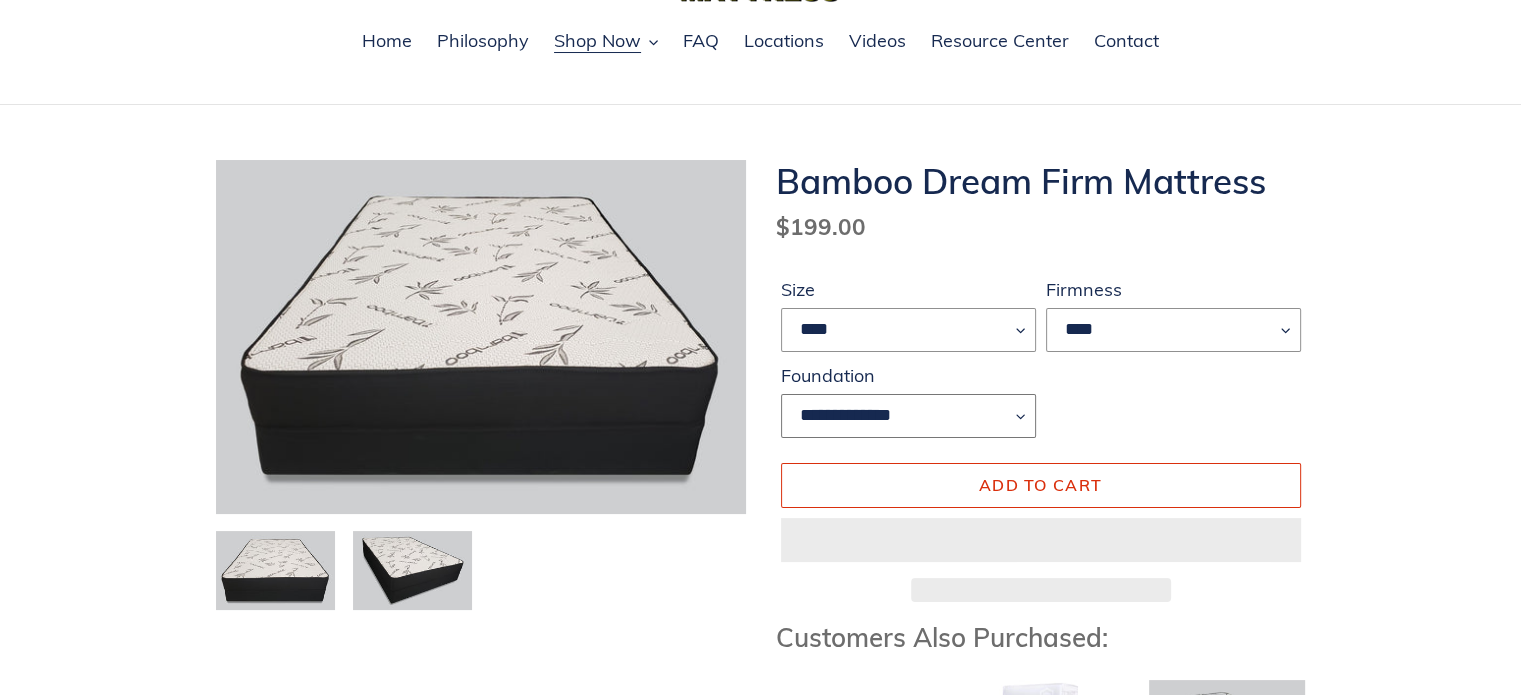 click on "**********" at bounding box center (908, 416) 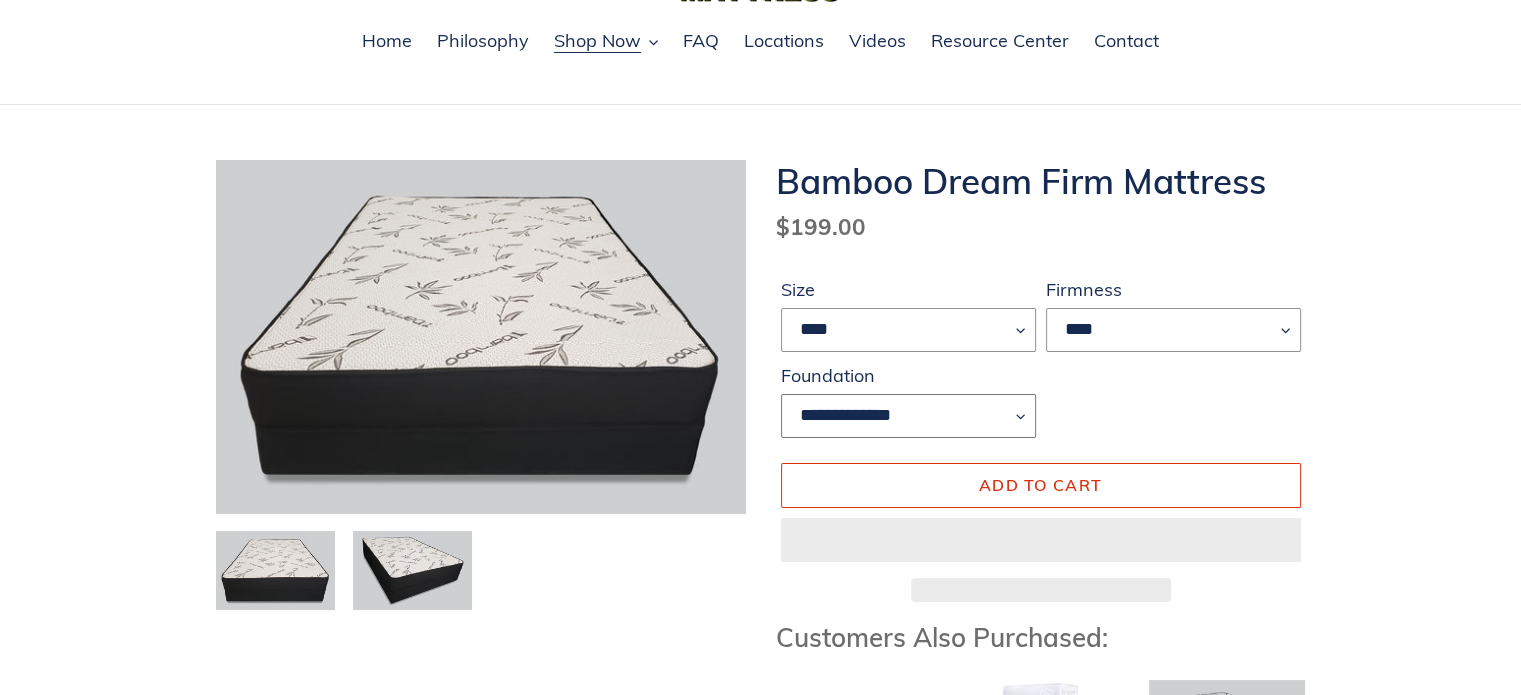 click on "**********" at bounding box center [908, 416] 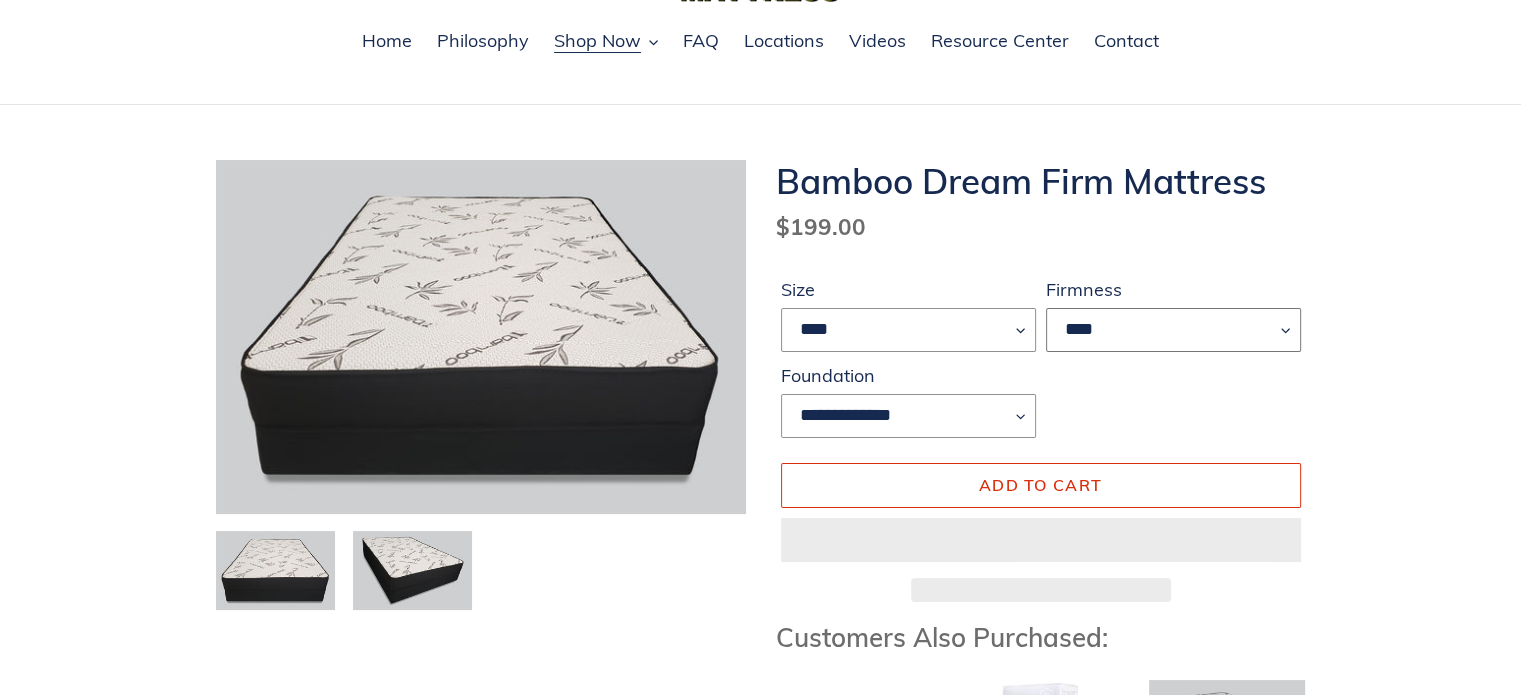 click on "****" at bounding box center (1173, 330) 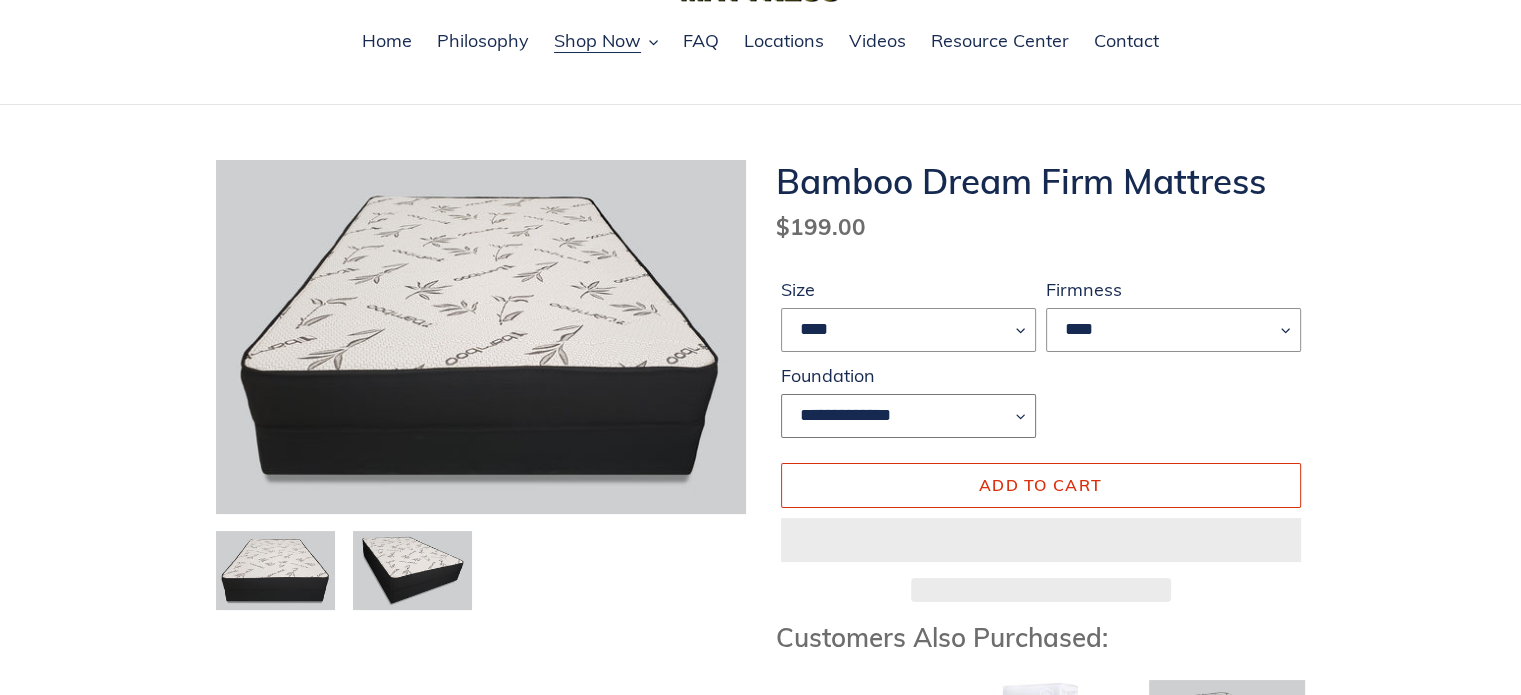 click on "**********" at bounding box center (908, 416) 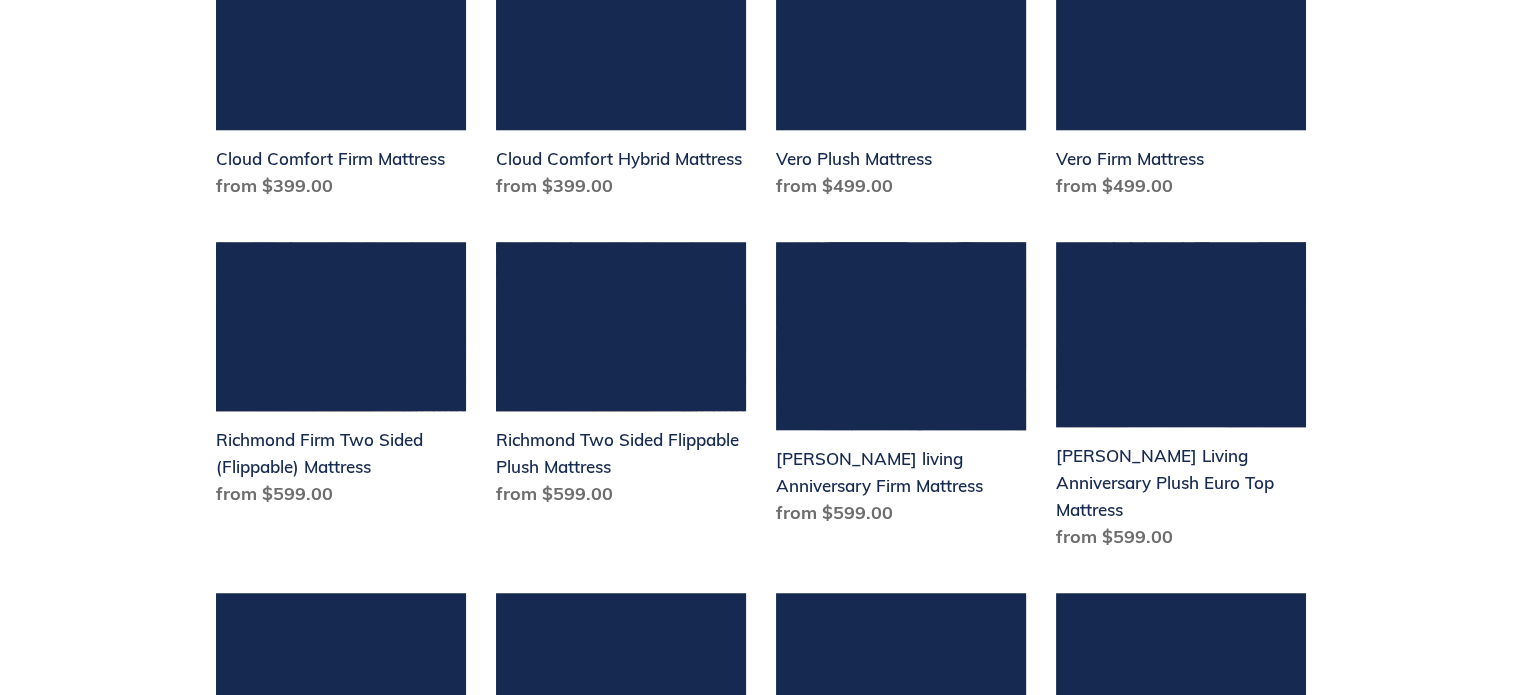 scroll, scrollTop: 1733, scrollLeft: 0, axis: vertical 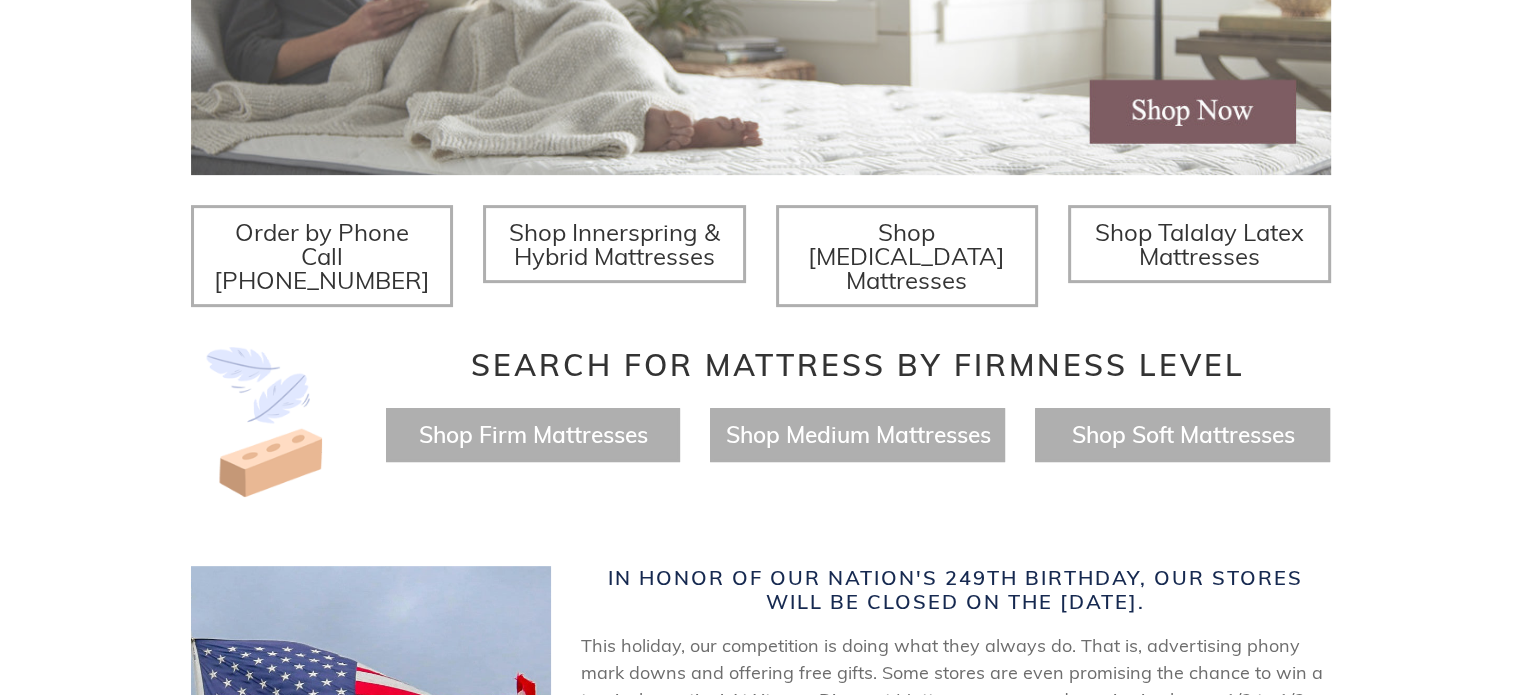 click on "Twin Mattress (Coil Spring Unit) Only $69!  Shop Now        Fully Adjustable Queen Base With Mattress Only $799  Shop Now  Xtreme Luxury Line Finest Mattresses / Natural & Organic Materials   Read More            Order by Phone Call 716-689-5939 Shop Innerspring & Hybrid Mattresses Shop Memory Foam Mattresses Shop Talalay Latex Mattresses Search for Mattress by Firmness Level Shop Firm Mattresses Shop Medium Mattresses Shop Soft Mattresses" at bounding box center [760, 43] 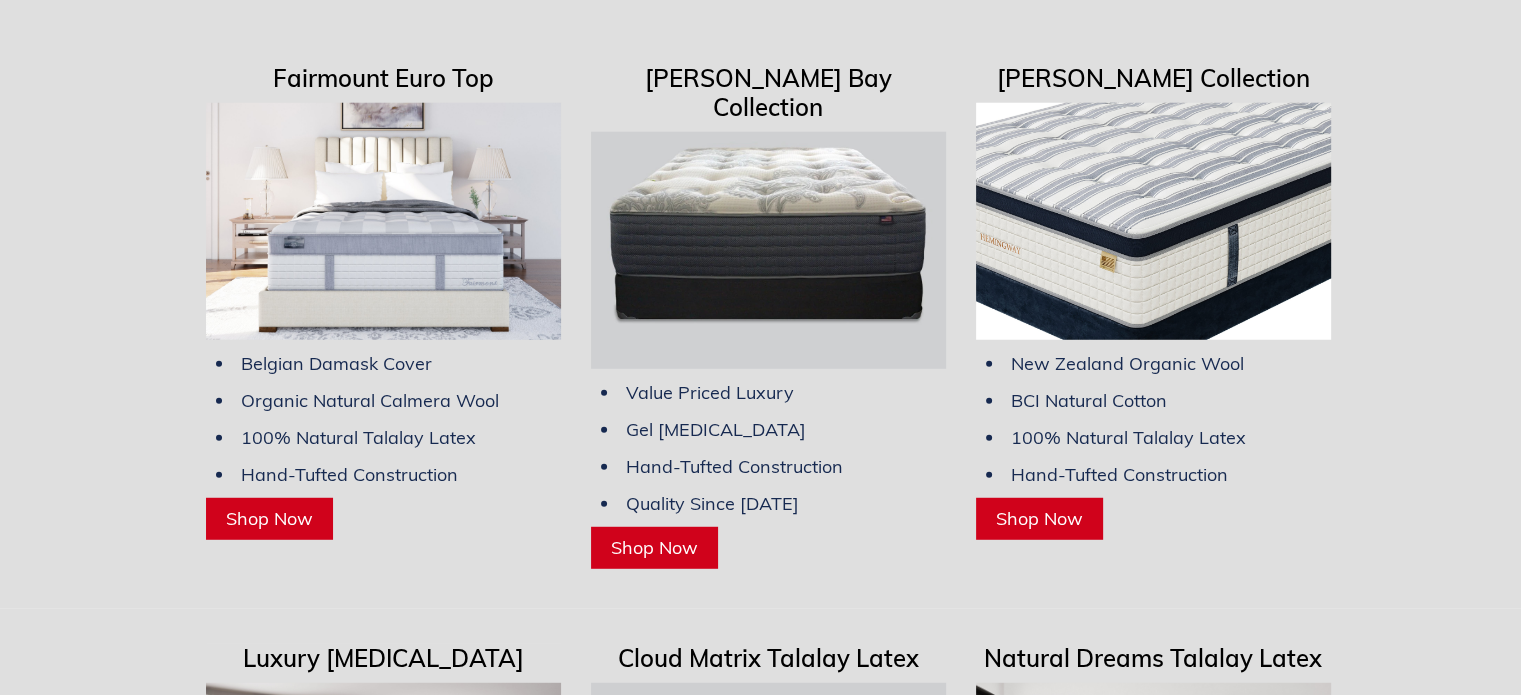 scroll, scrollTop: 5426, scrollLeft: 0, axis: vertical 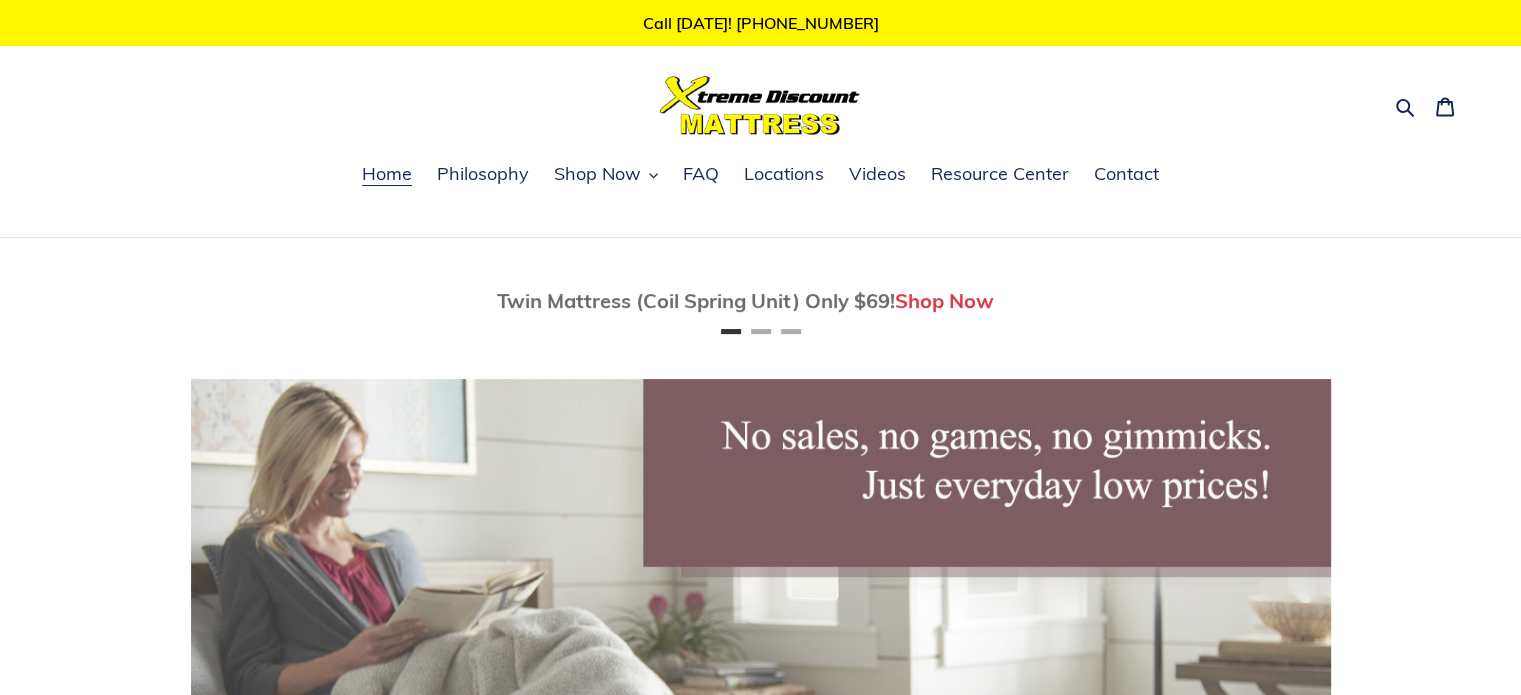 drag, startPoint x: 852, startPoint y: 406, endPoint x: 255, endPoint y: -109, distance: 788.4377 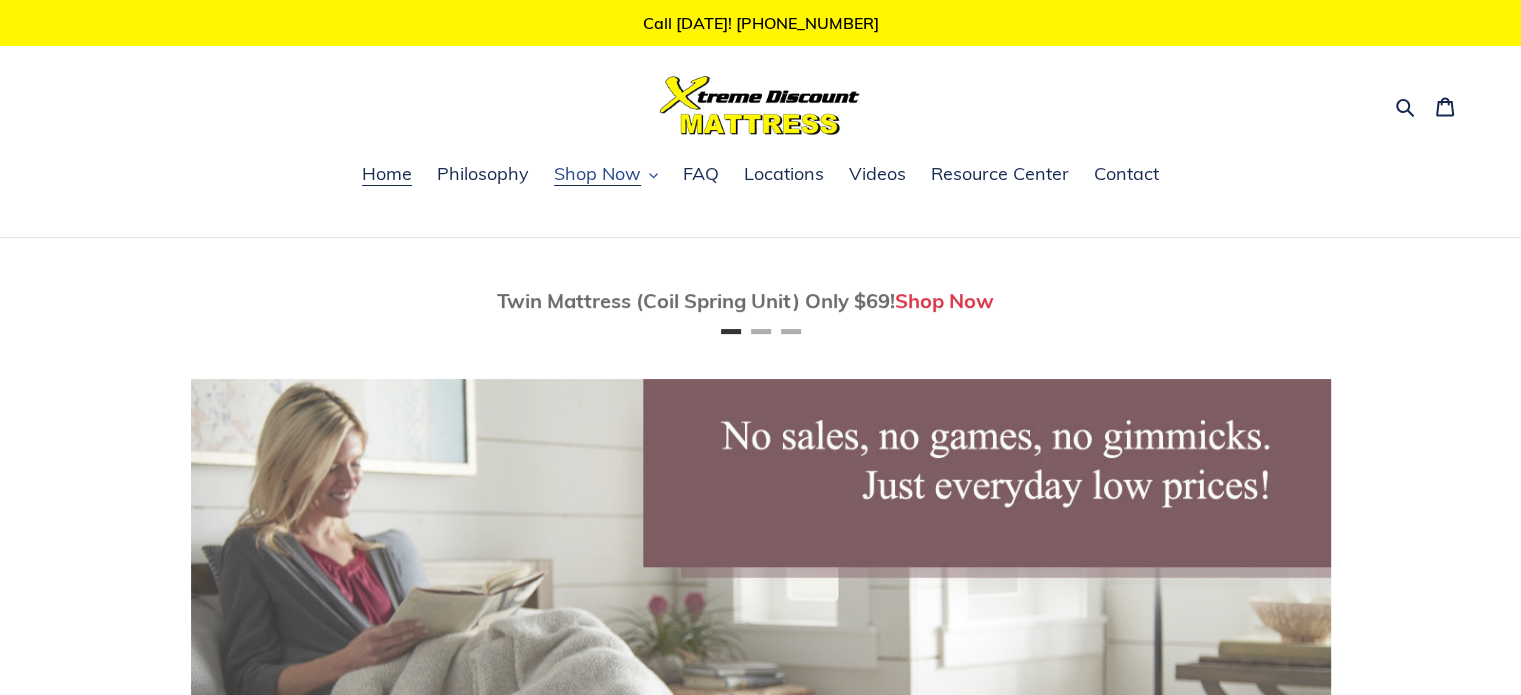click on "Shop Now" at bounding box center (597, 174) 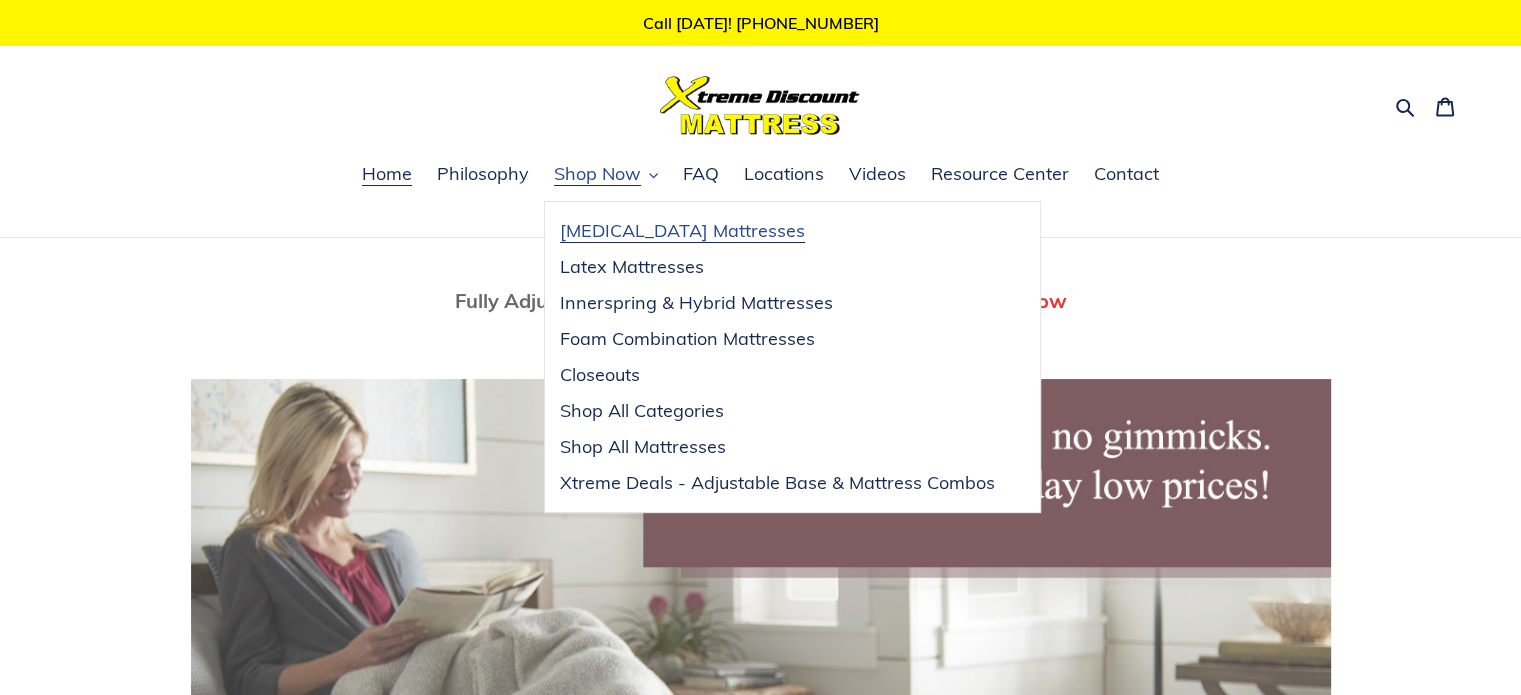 scroll, scrollTop: 0, scrollLeft: 1140, axis: horizontal 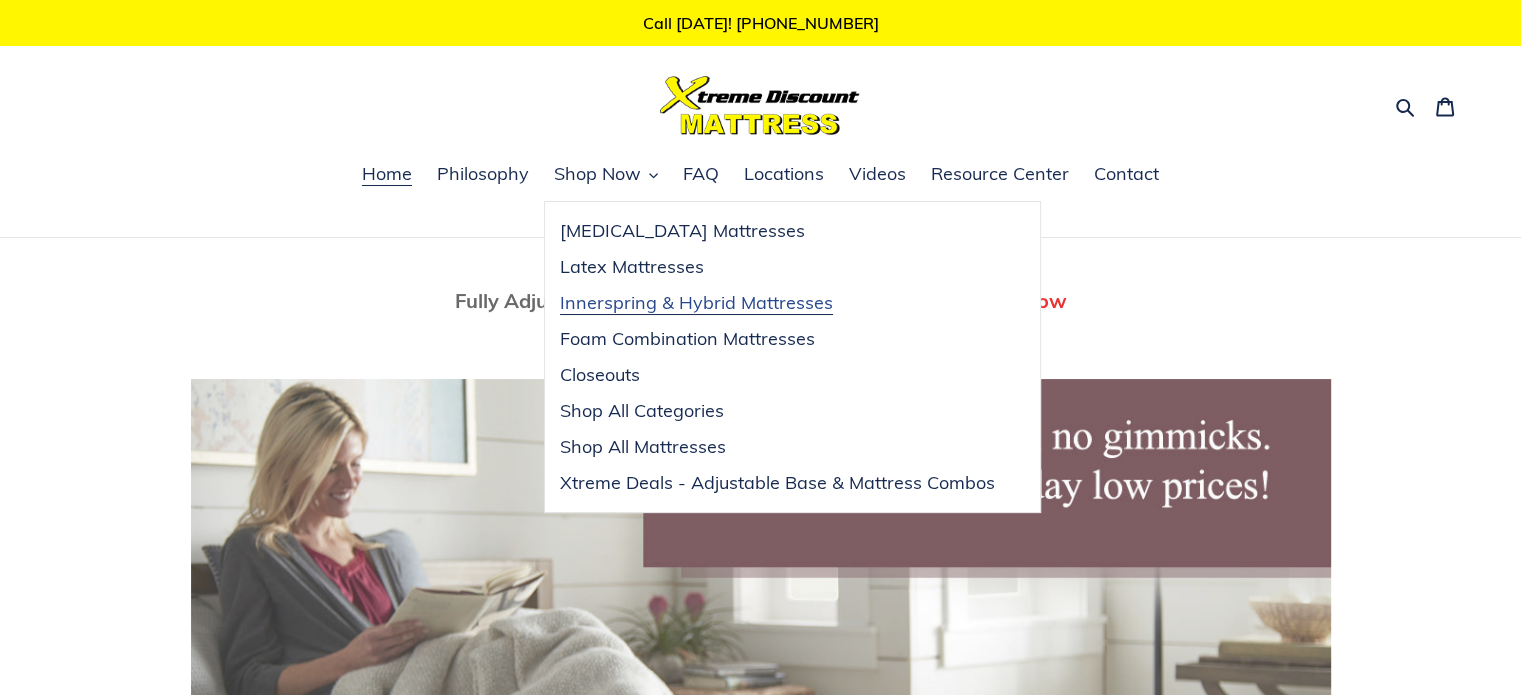 click on "Innerspring & Hybrid Mattresses" at bounding box center (696, 303) 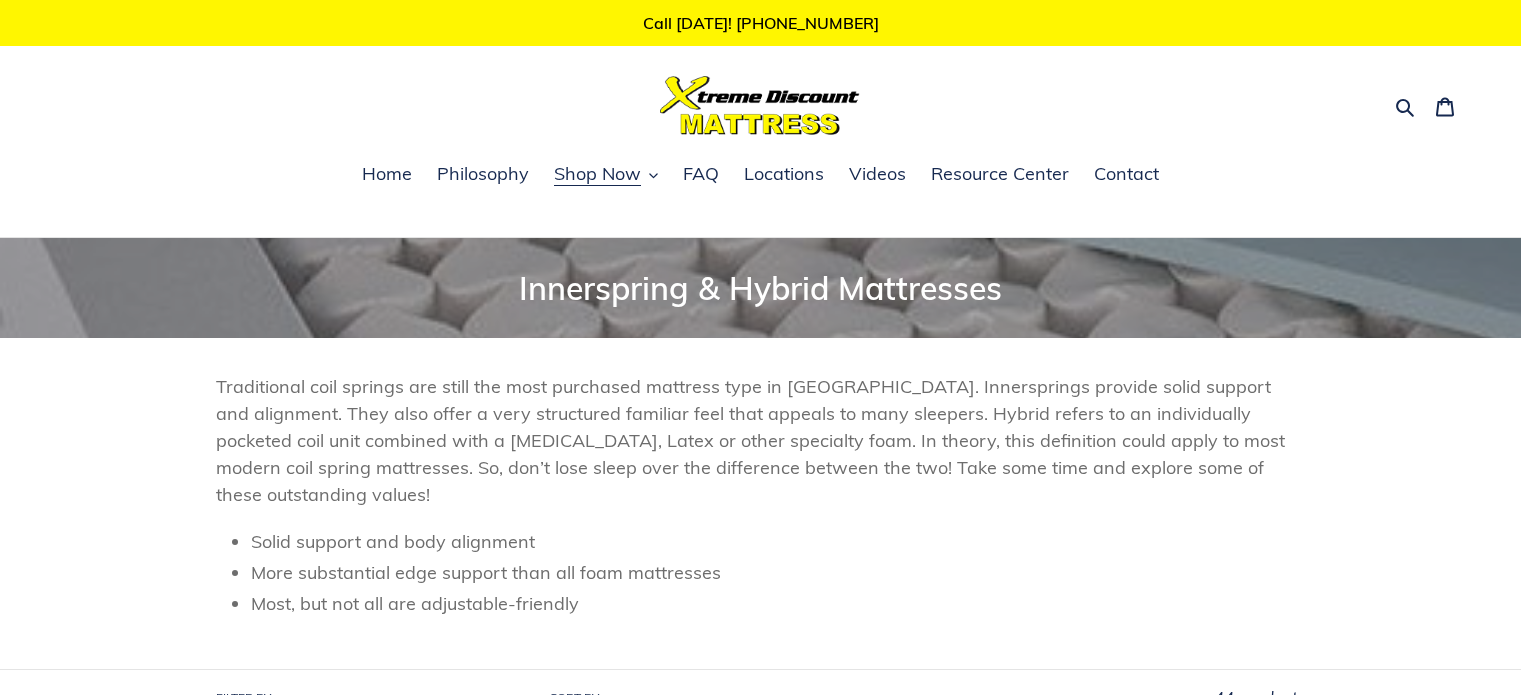 scroll, scrollTop: 0, scrollLeft: 0, axis: both 